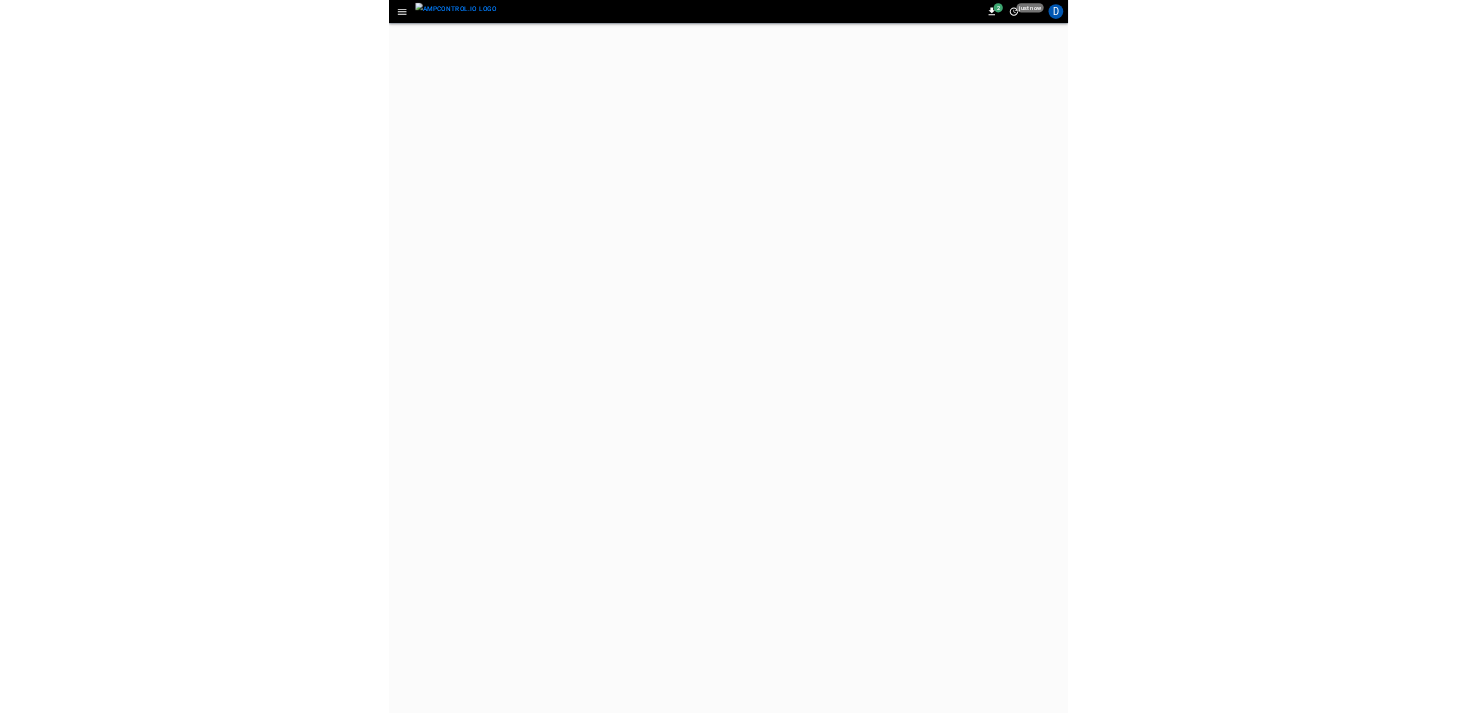 scroll, scrollTop: 0, scrollLeft: 0, axis: both 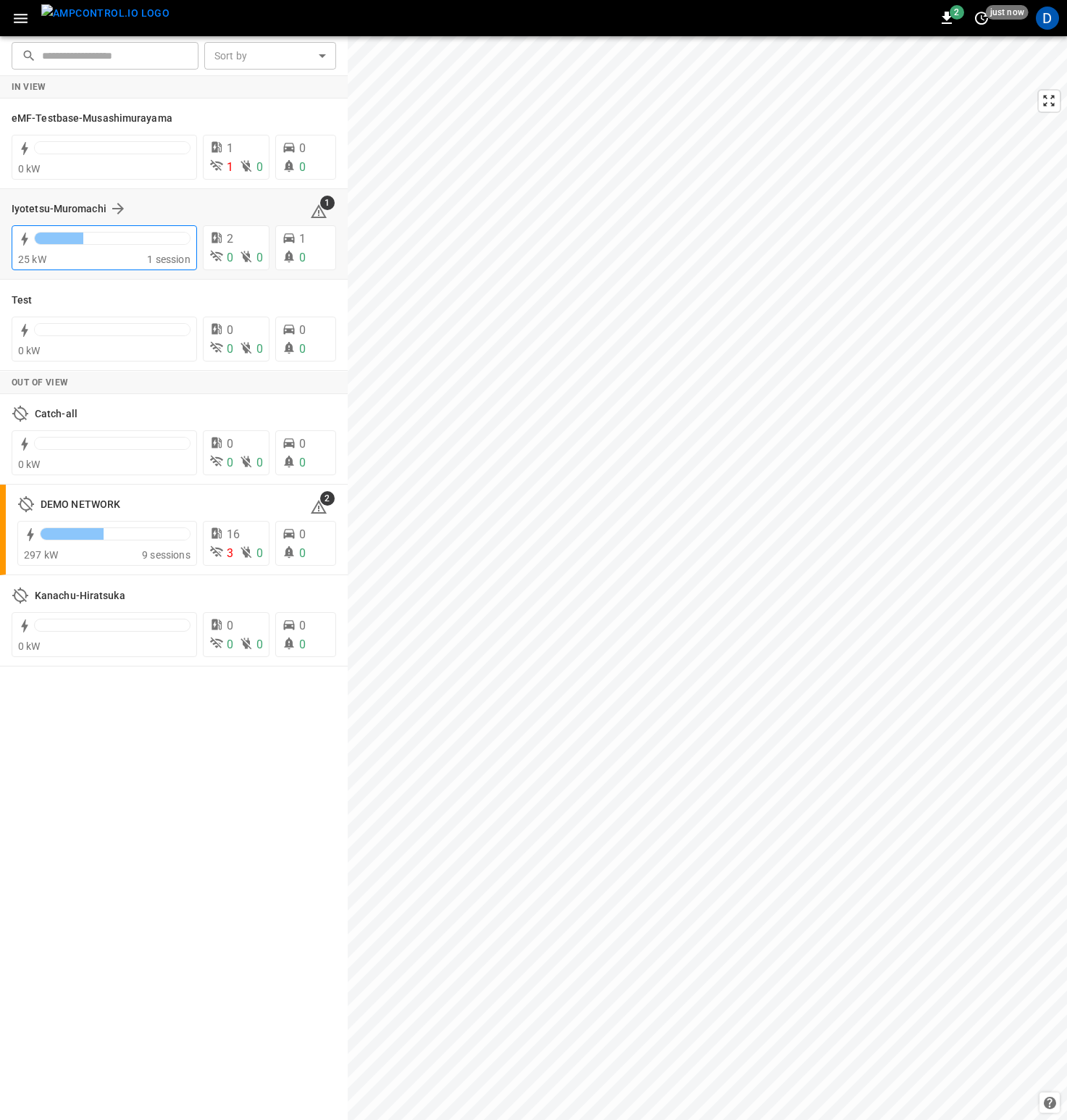 click at bounding box center [112, 238] 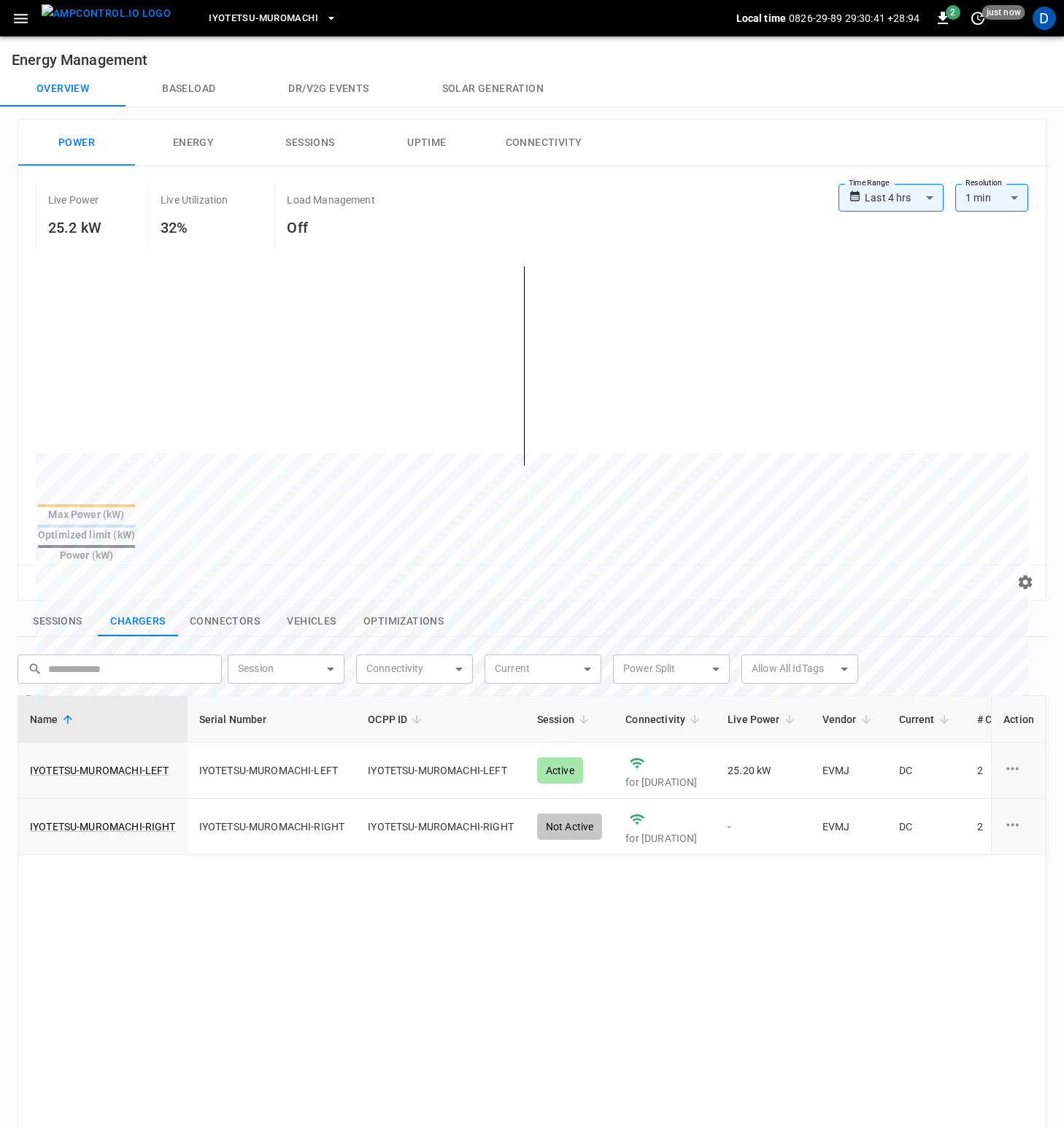 click on "Live Power [POWER] Live Utilization [PERCENTAGE]% Load Management Off" at bounding box center [437, 216] 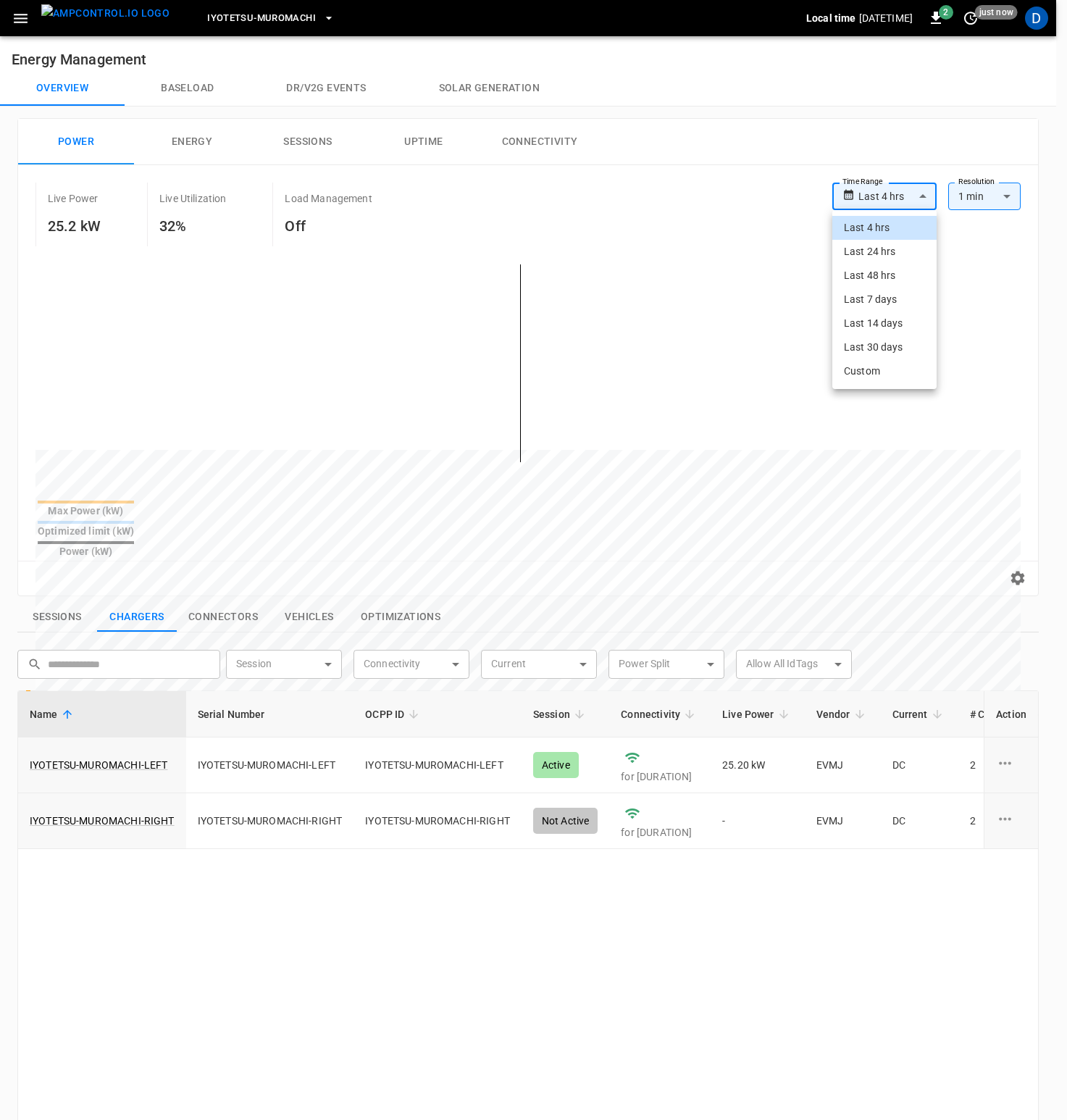 click on "**********" at bounding box center (533, 763) 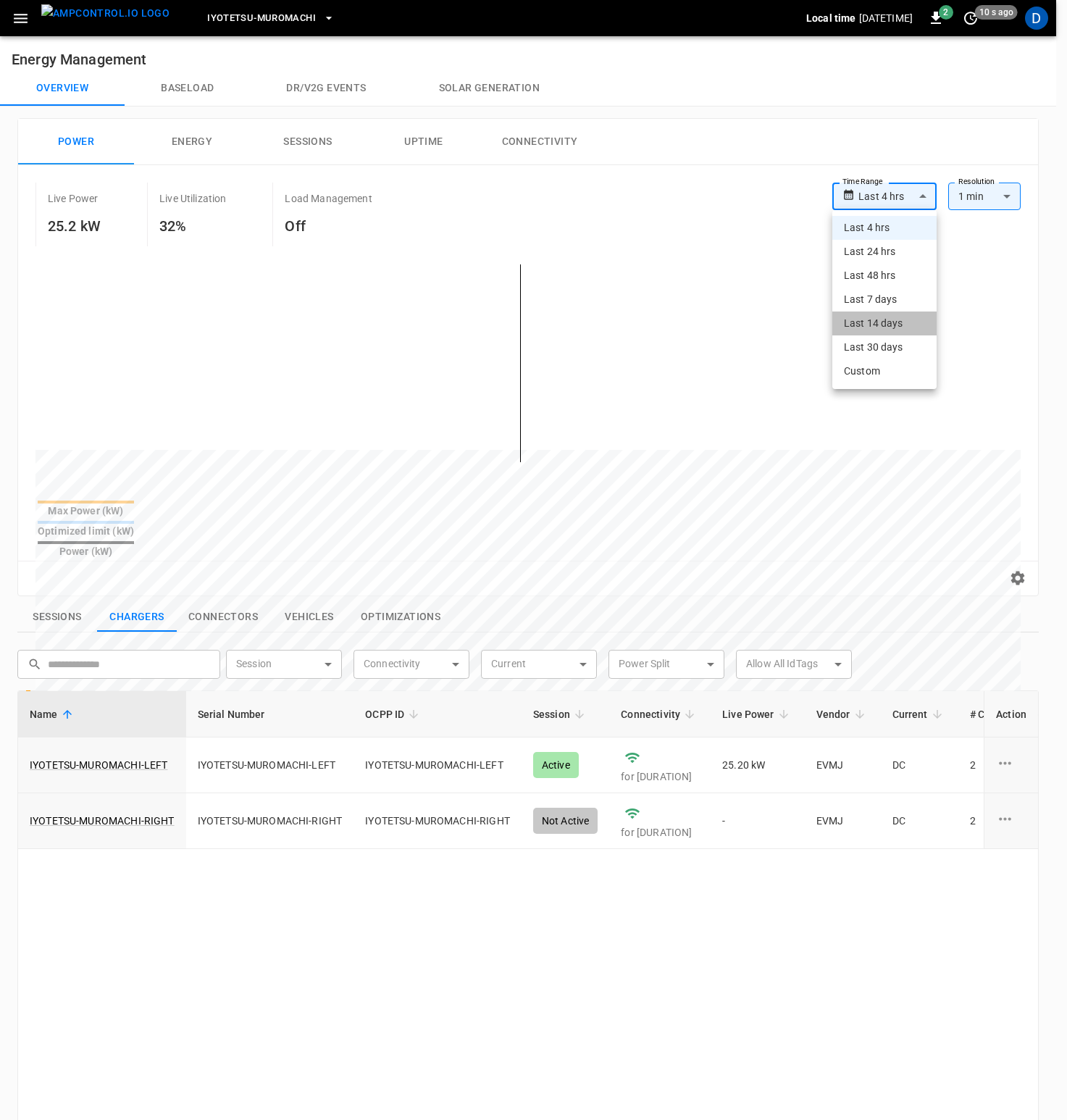 click on "Last 14 days" at bounding box center (884, 323) 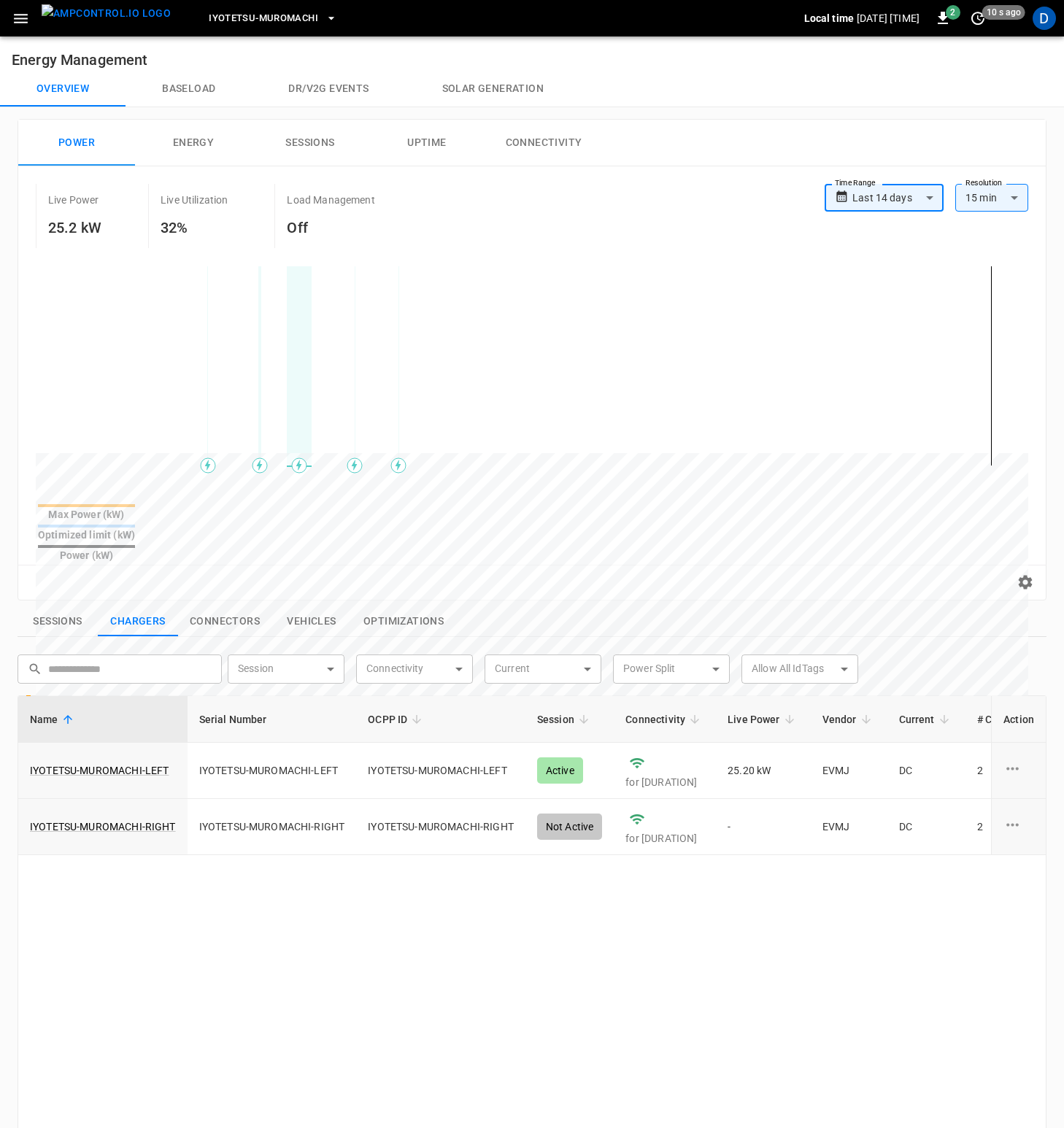 click on "**********" at bounding box center (532, 768) 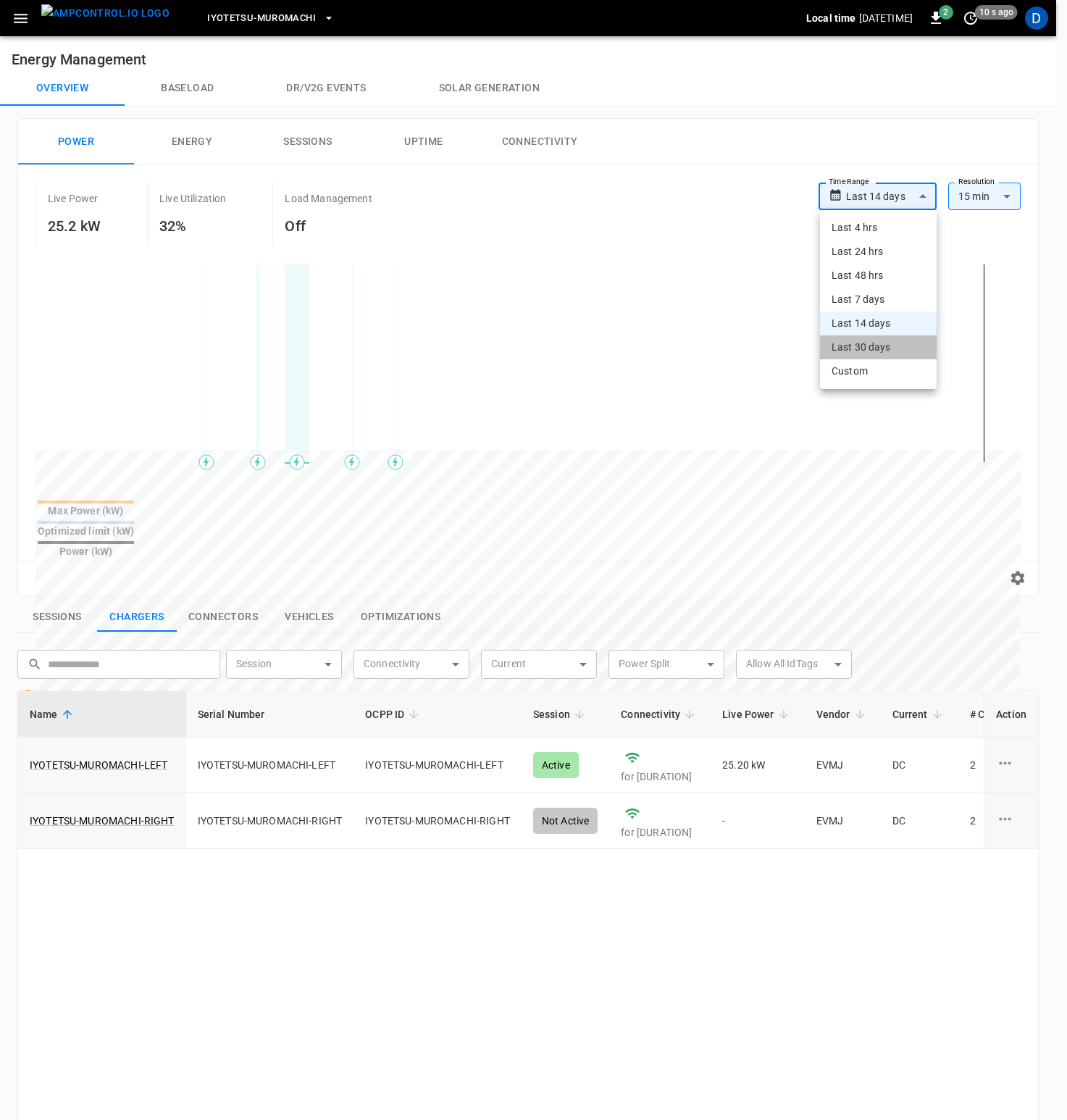 click on "Last 30 days" at bounding box center [878, 347] 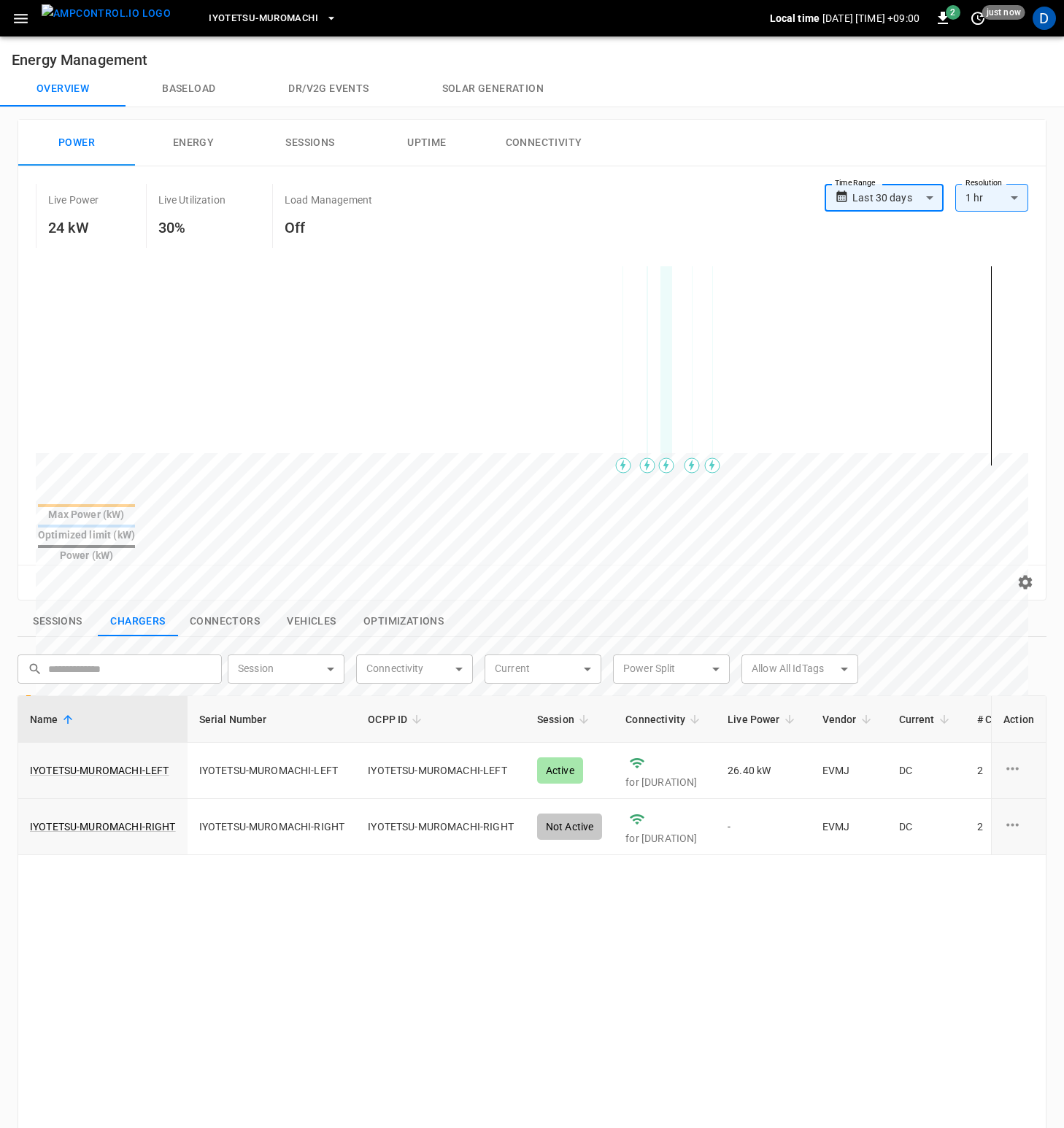 click on "**********" at bounding box center [532, 768] 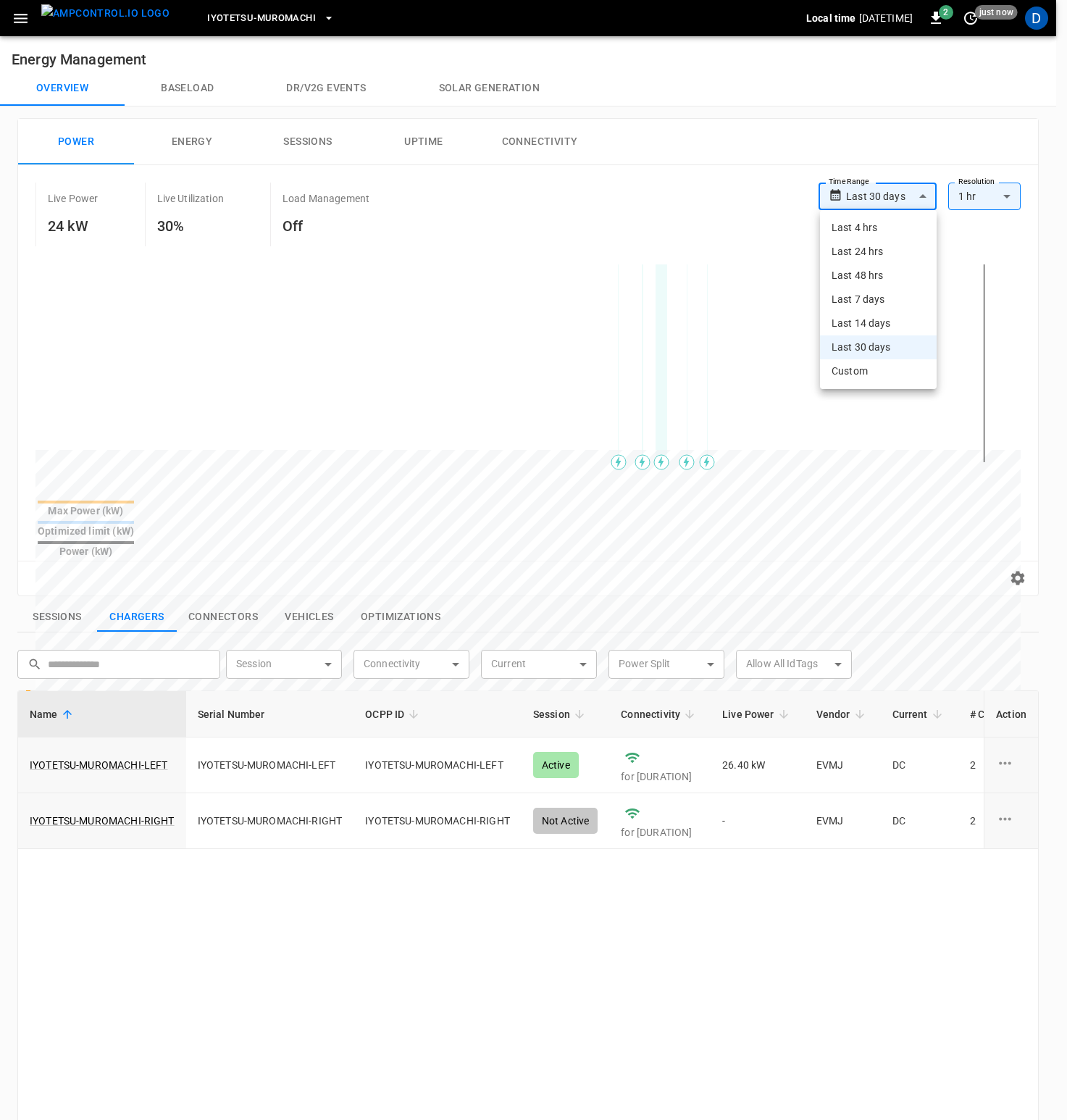 click on "Custom" at bounding box center [878, 371] 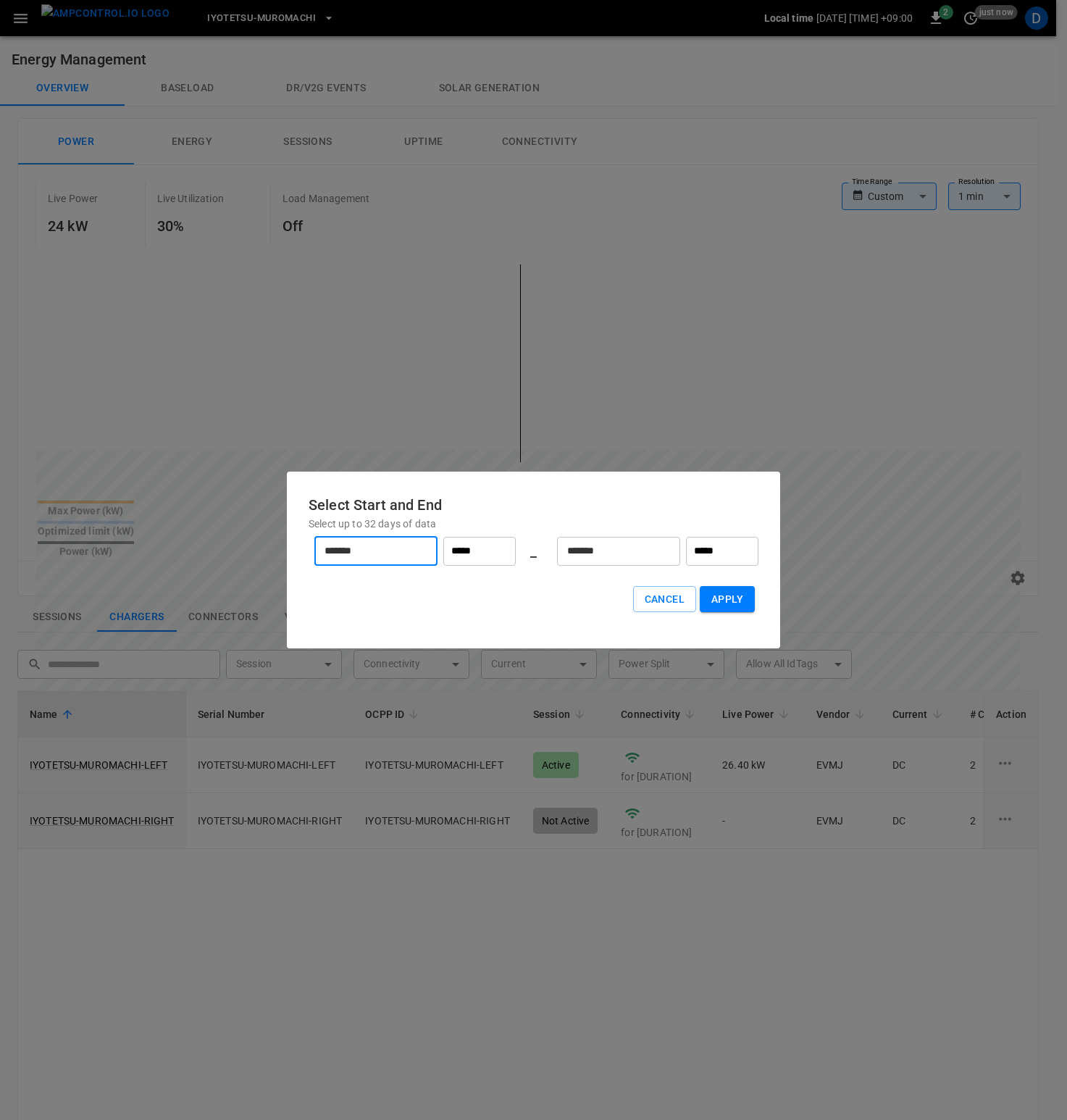 click on "*******" at bounding box center (368, 551) 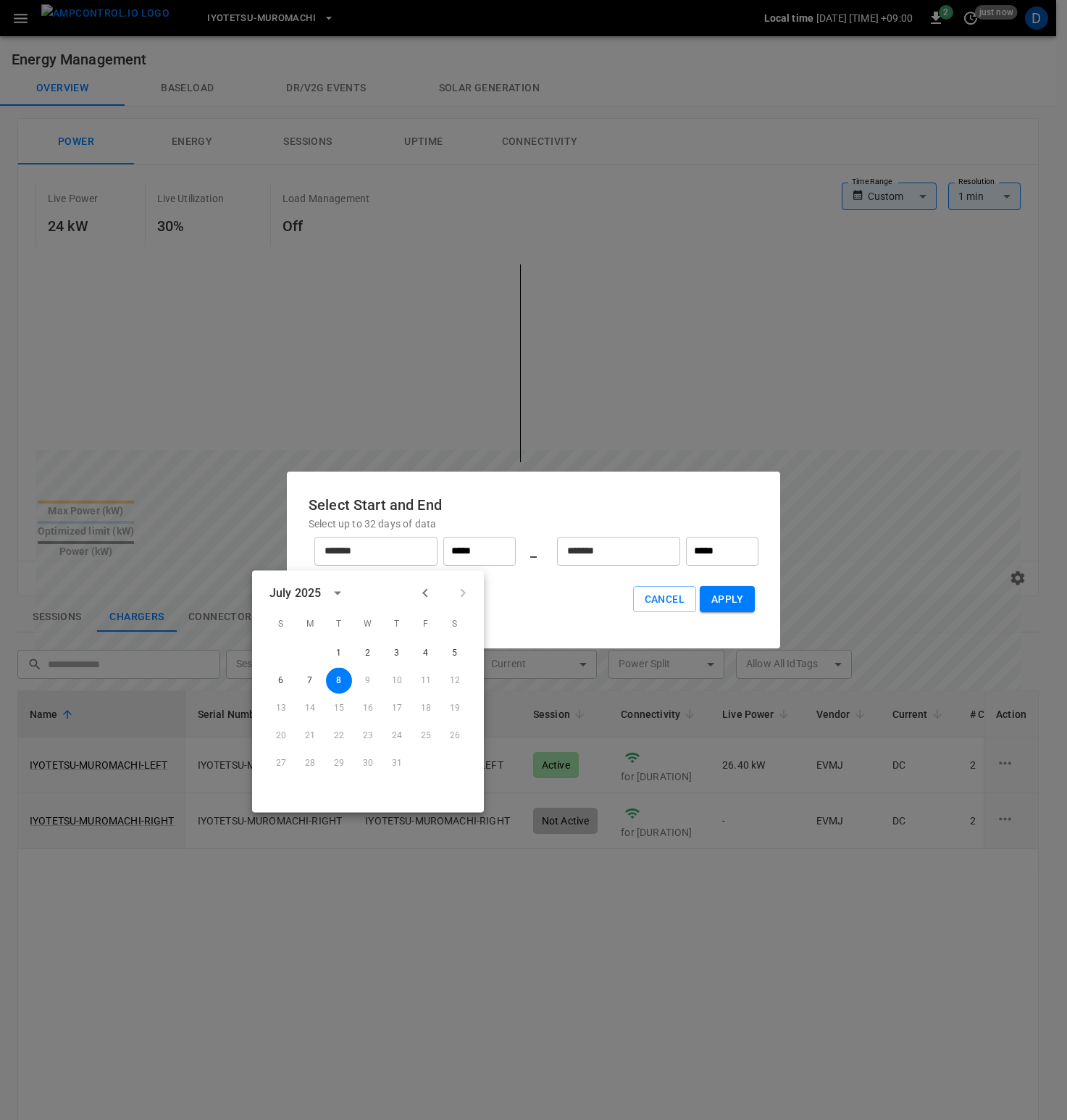 click at bounding box center [425, 593] 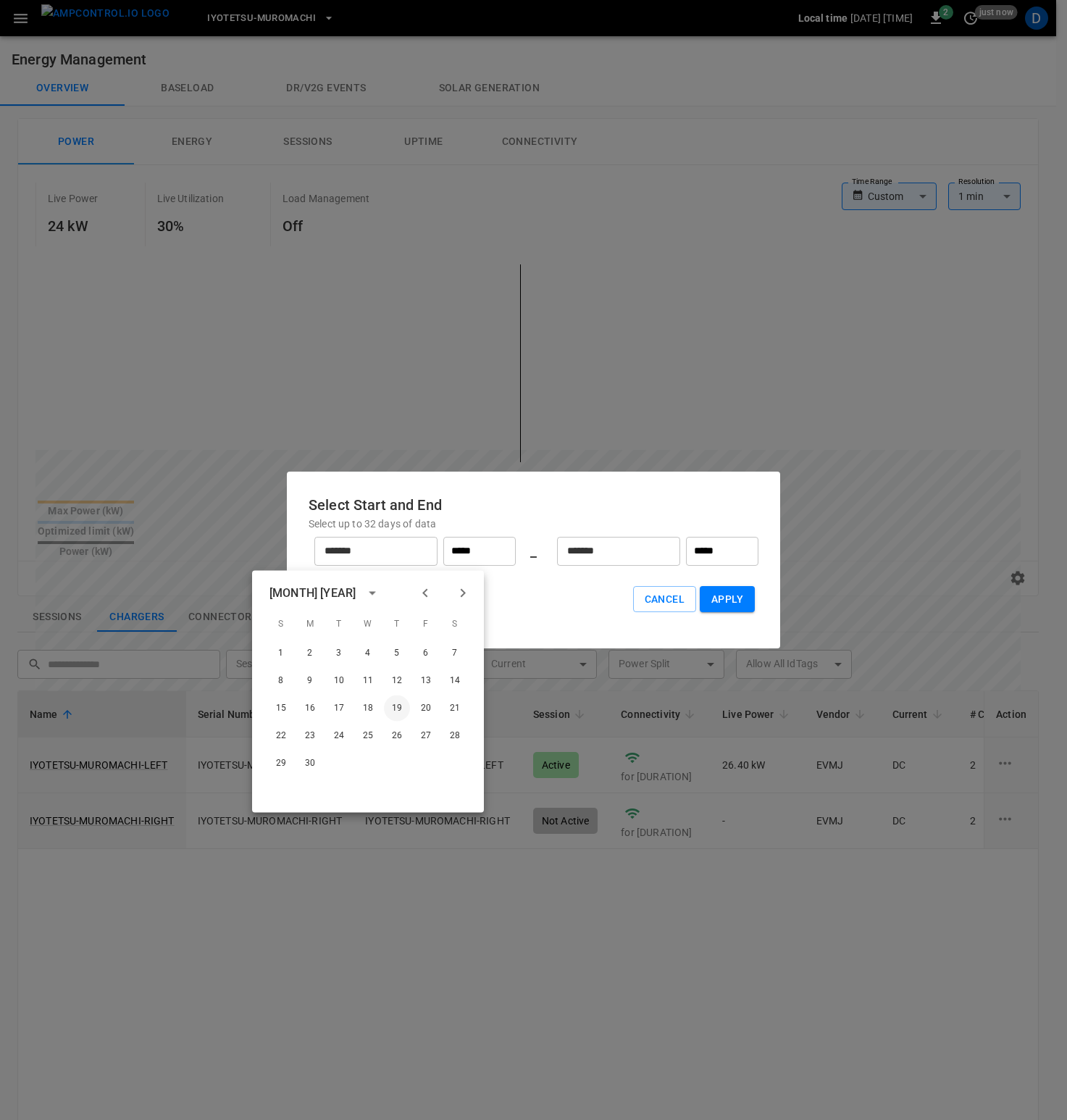 click on "19" at bounding box center [397, 653] 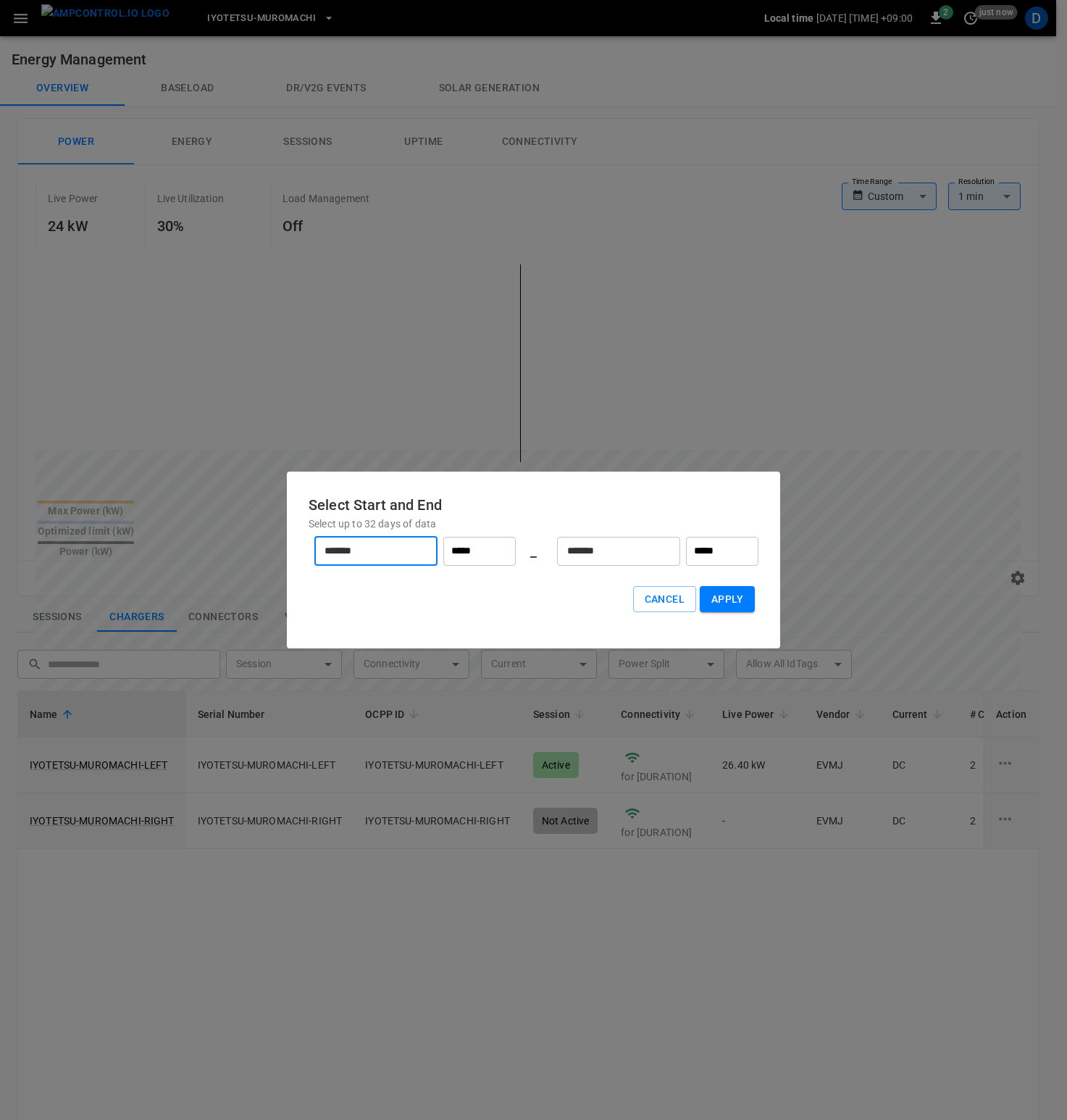 click on "*******" at bounding box center (368, 551) 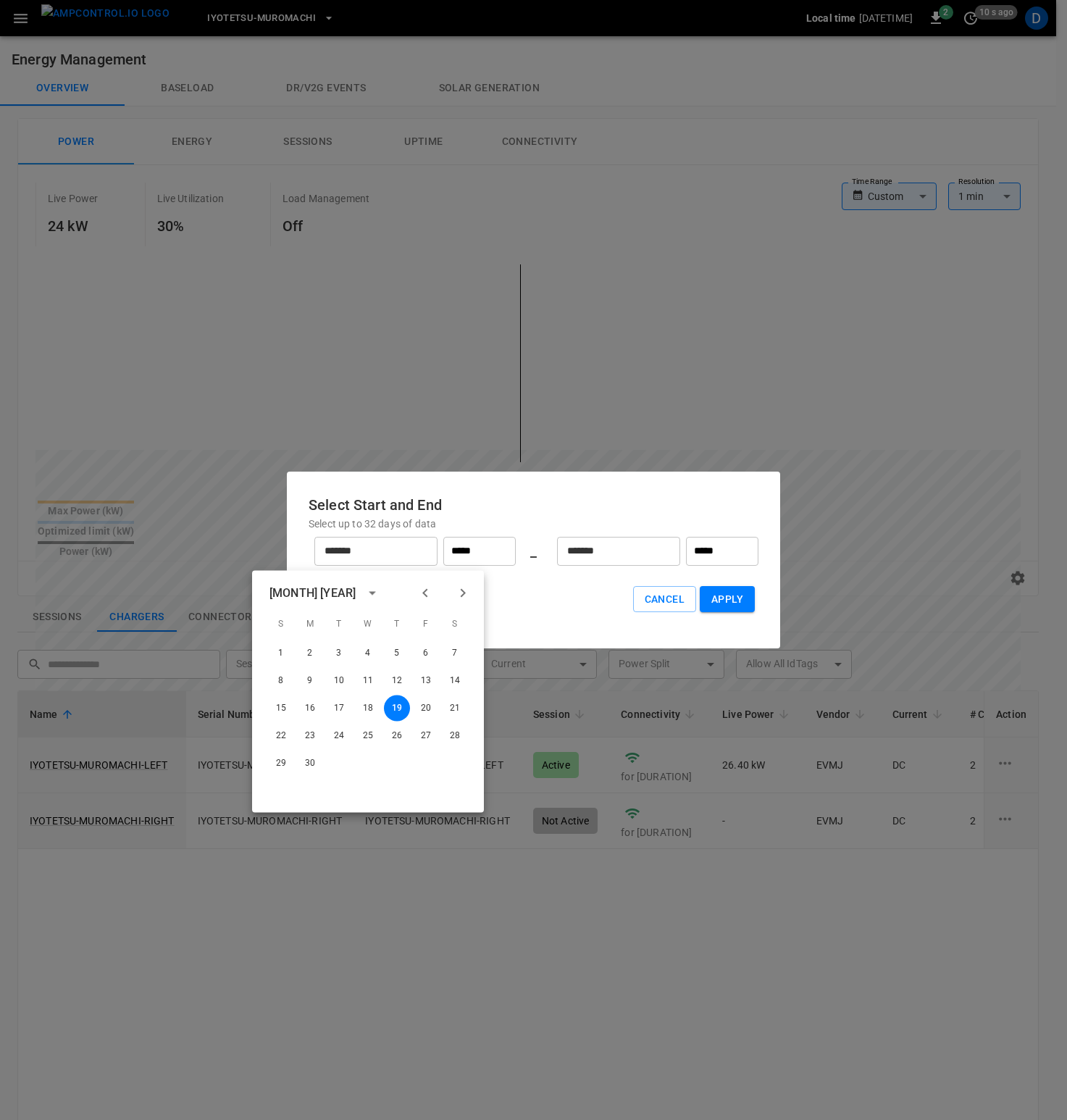 click on "Select Start and End" at bounding box center (533, 505) 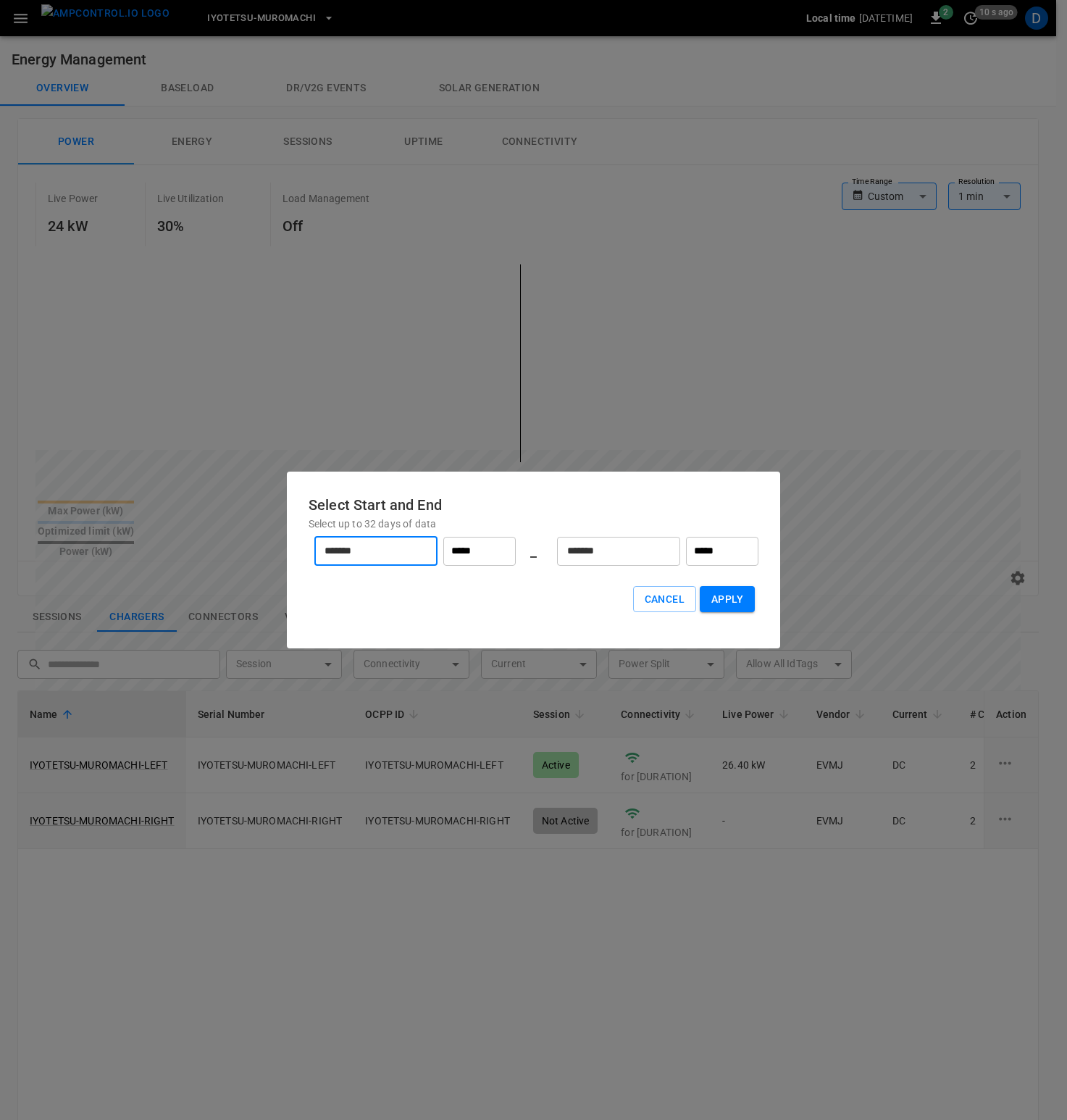 click on "*******" at bounding box center [611, 551] 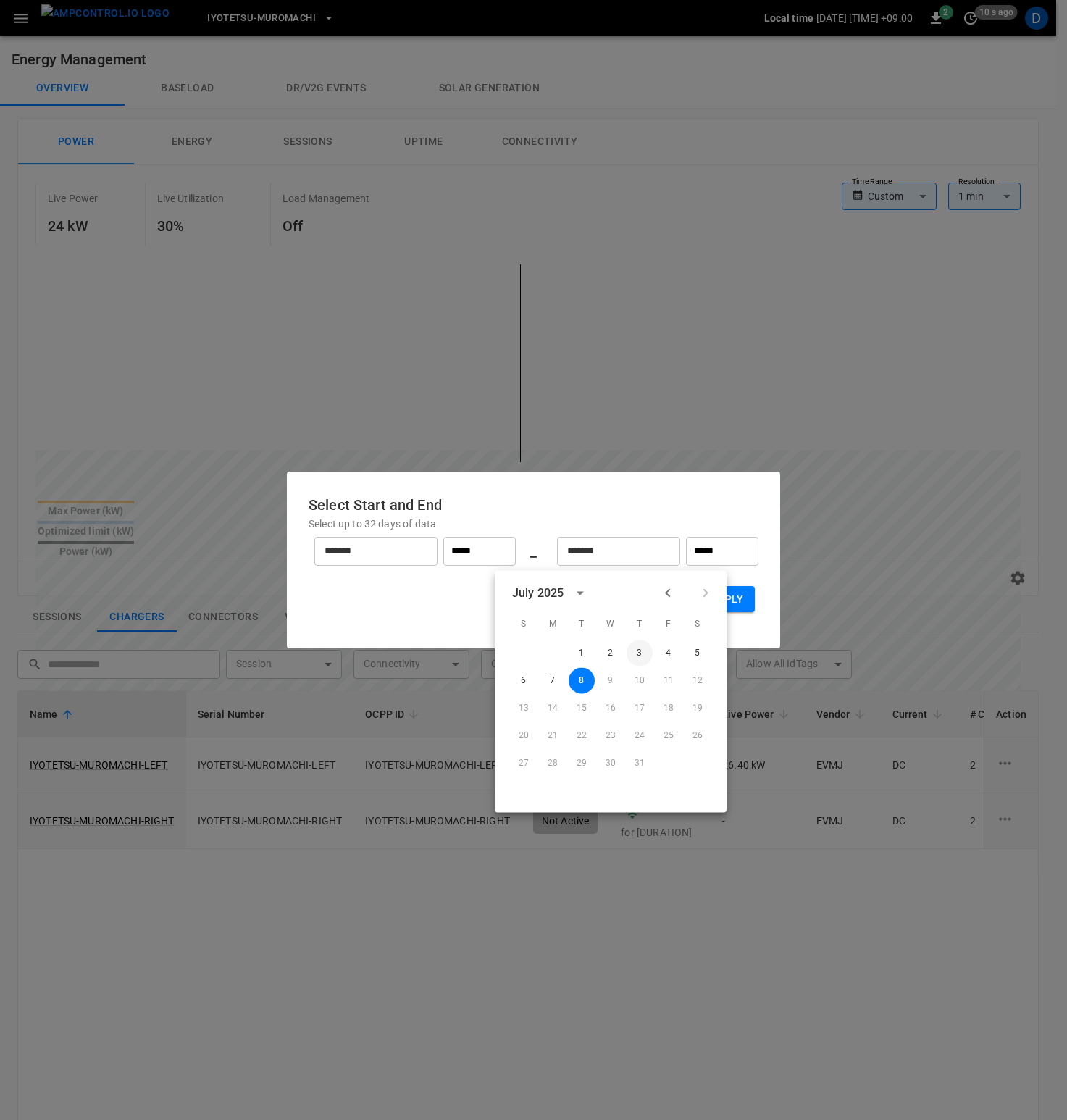 click on "3" at bounding box center (640, 653) 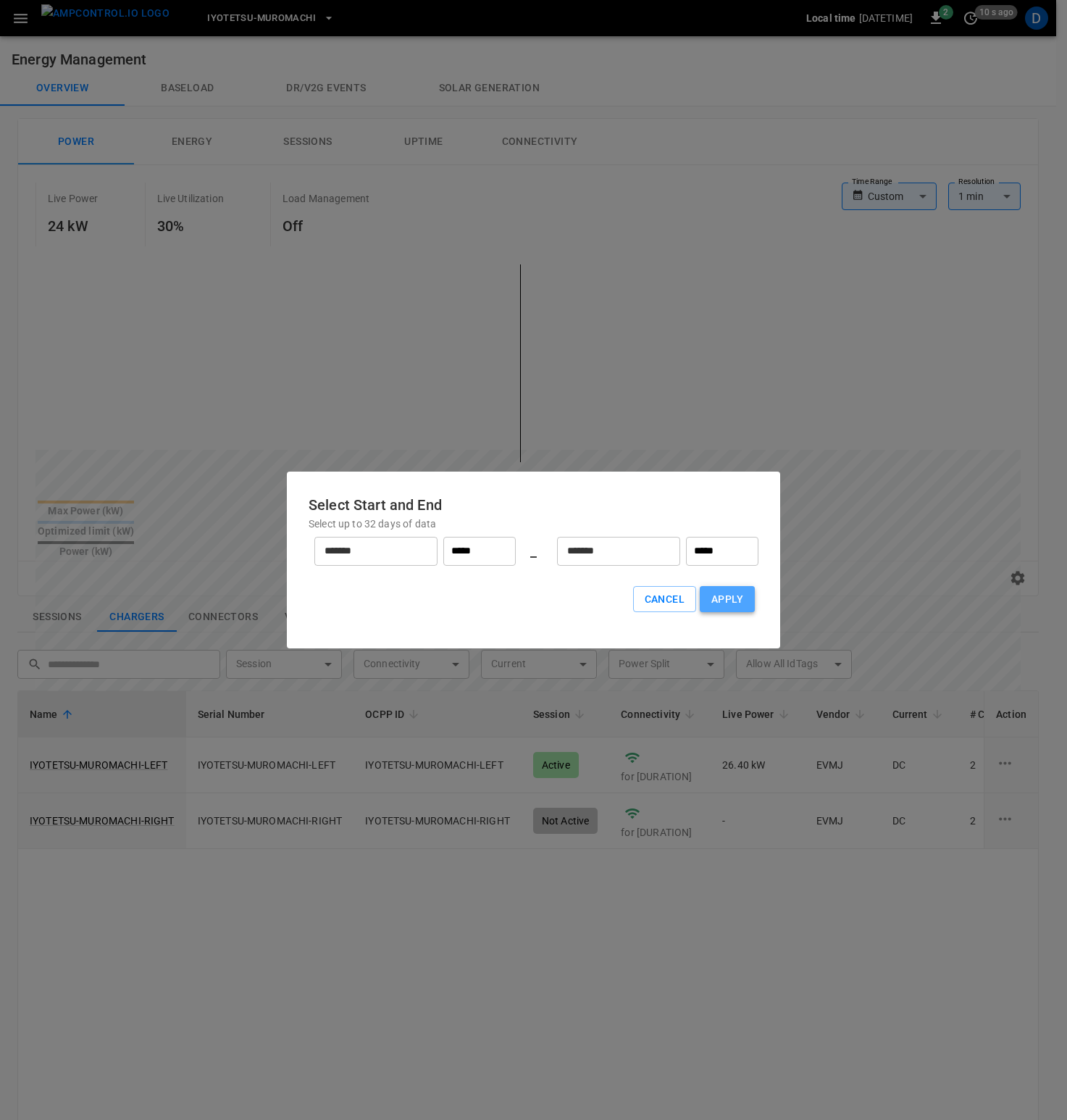 click on "Apply" at bounding box center (727, 599) 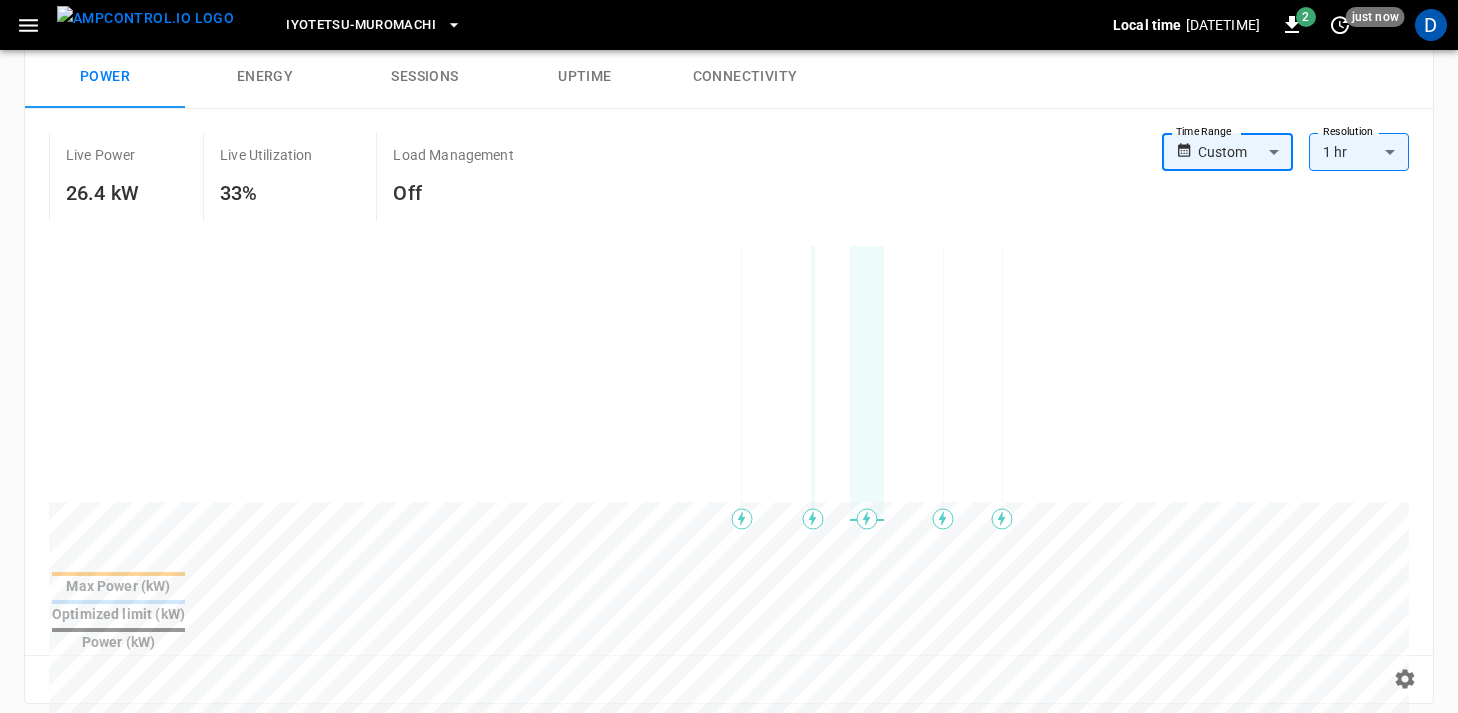 scroll, scrollTop: 122, scrollLeft: 0, axis: vertical 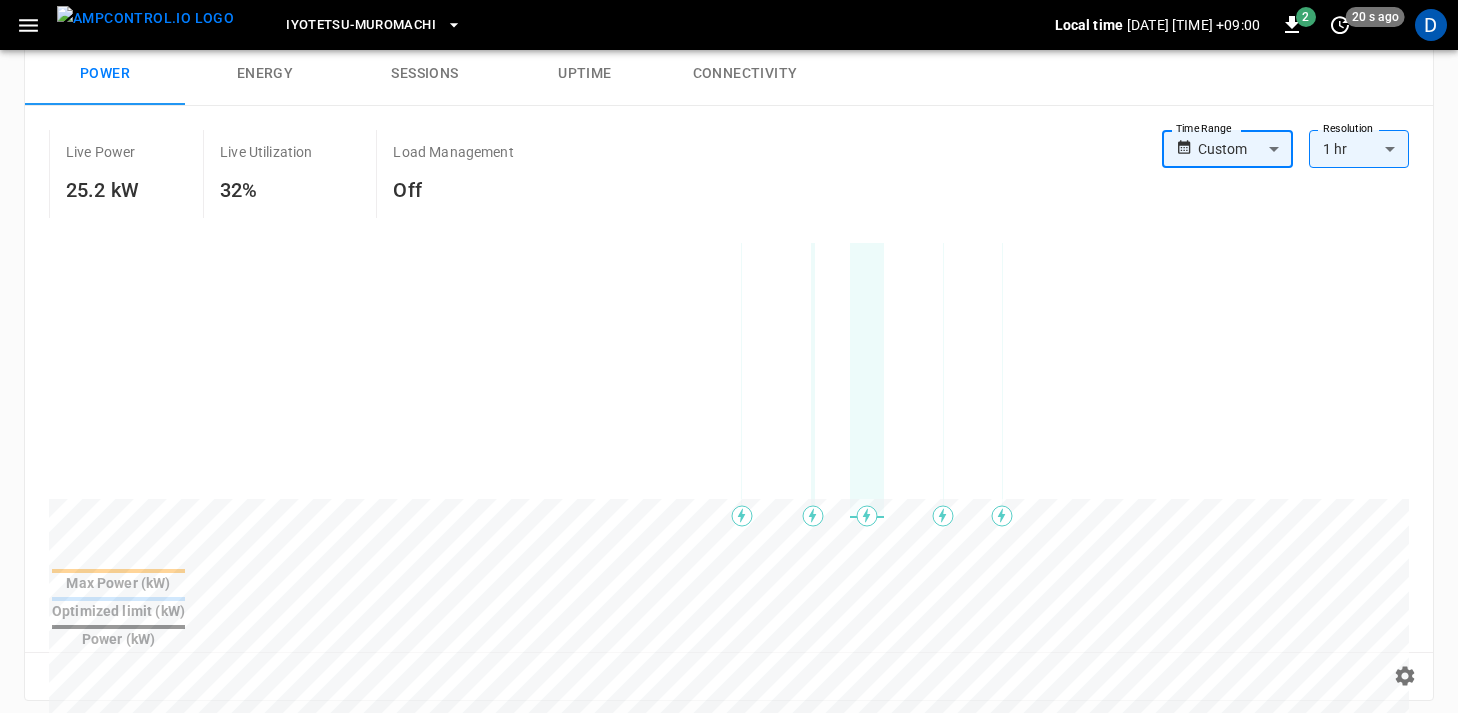 click on "[DATETIME] Iyotetsu-Muromachi Local time [DATETIME] [NUMBER] [NUMBER] s ago D Energy Management Overview Baseload Dr/V2G events Solar generation Power Energy Sessions Uptime Connectivity Live Power [NUMBER] kW Live Utilization [NUMBER]% Load Management Off Time Range Custom ****** Time Range Resolution [NUMBER] hr ** Resolution Max Power (kW) Optimized limit (kW) Power (kW) Reset zoom Sessions Chargers Connectors Vehicles Optimizations ​ ​ Session ​ Session Connectivity ​ Connectivity Current ​ Current Power Split ​ Power Split Allow All IdTags ​ Allow All IdTags Name Serial Number OCPP ID Session Connectivity Live Power Vendor Current # Connectors Power Split Max Power Allow All IdTags Firmware Version Connection Security ID Action IYOTETSU-MUROMACHI-LEFT IYOTETSU-MUROMACHI-LEFT IYOTETSU-MUROMACHI-LEFT Active for [NUMBER] hours [NUMBER] kW EVMJ DC [NUMBER] Yes [NUMBER] kW True [NUMBER] [NUMBER] [NUMBER] ... Copy IYOTETSU-MUROMACHI-RIGHT IYOTETSU-MUROMACHI-RIGHT IYOTETSU-MUROMACHI-RIGHT Not Active for [NUMBER] hours - EVMJ DC [NUMBER] Yes [NUMBER] kW" at bounding box center [729, 639] 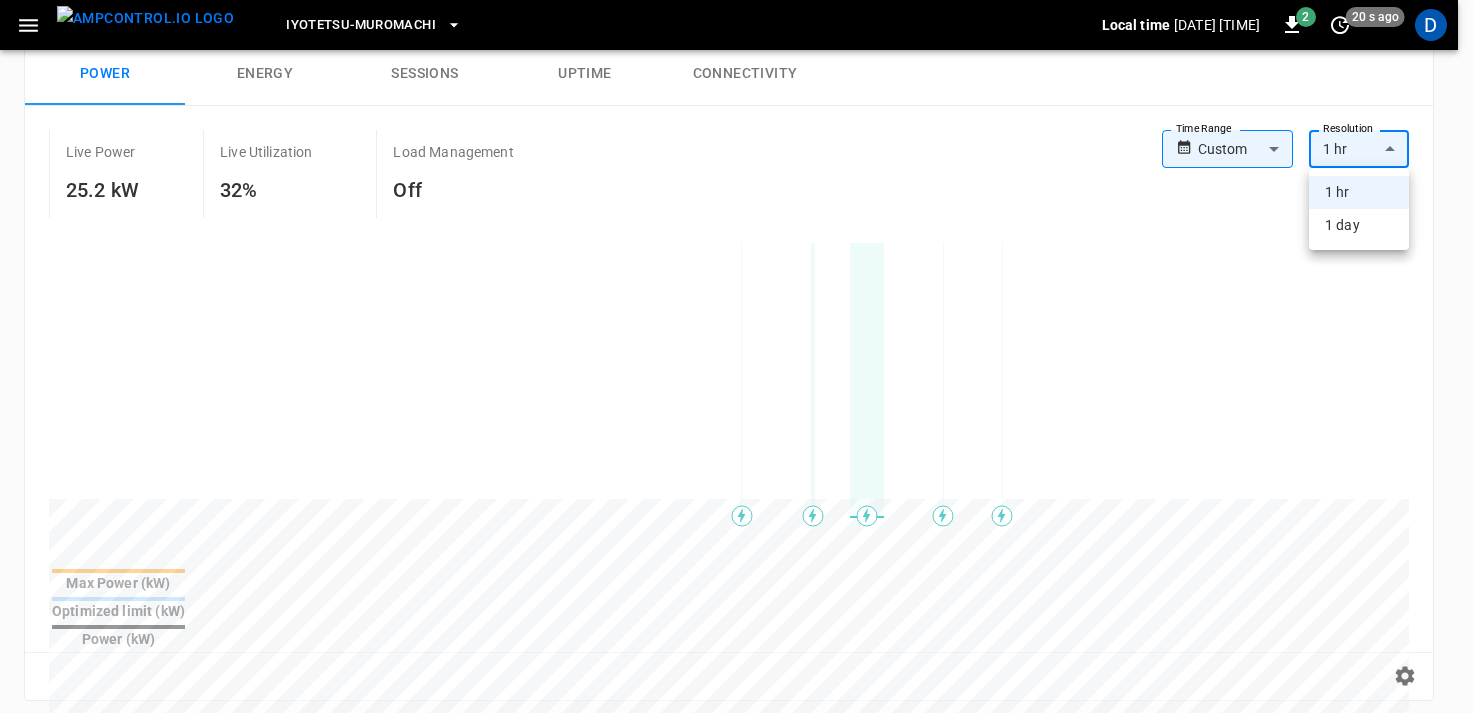 click at bounding box center [736, 356] 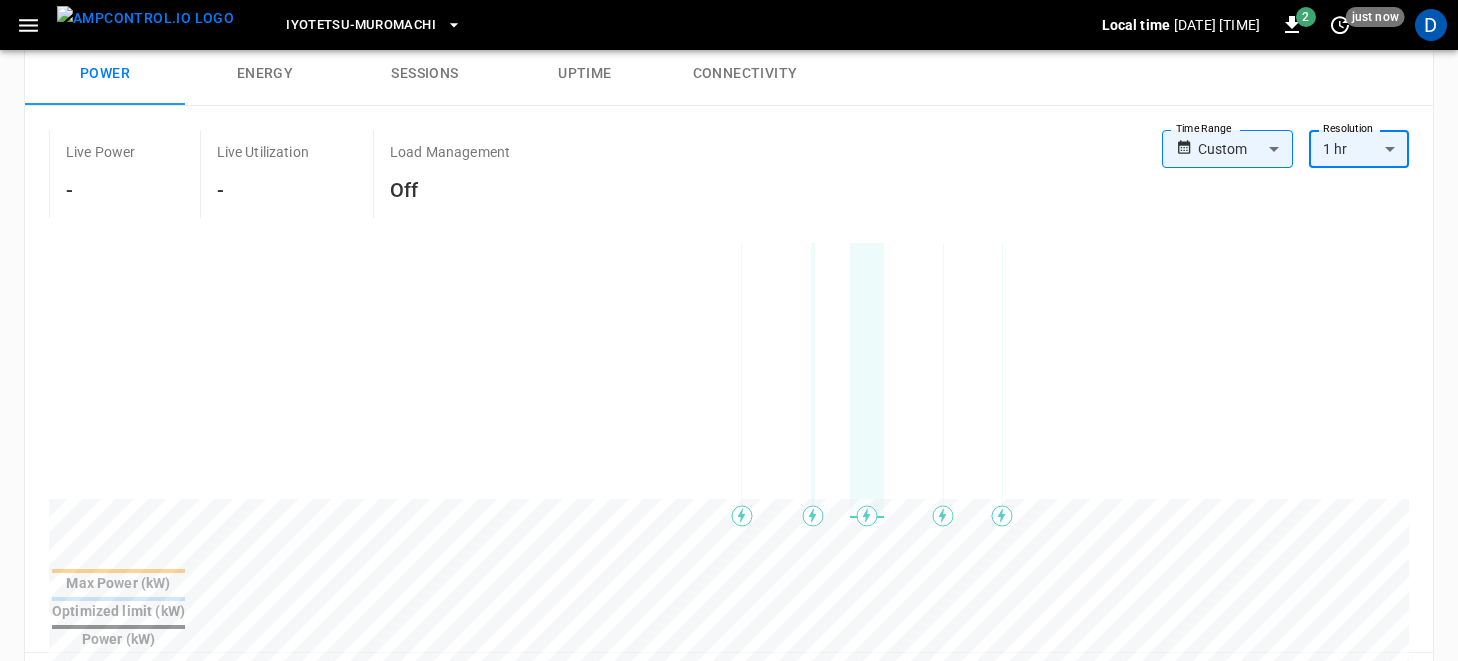 click on "Power Energy Sessions Uptime Connectivity" at bounding box center [729, 74] 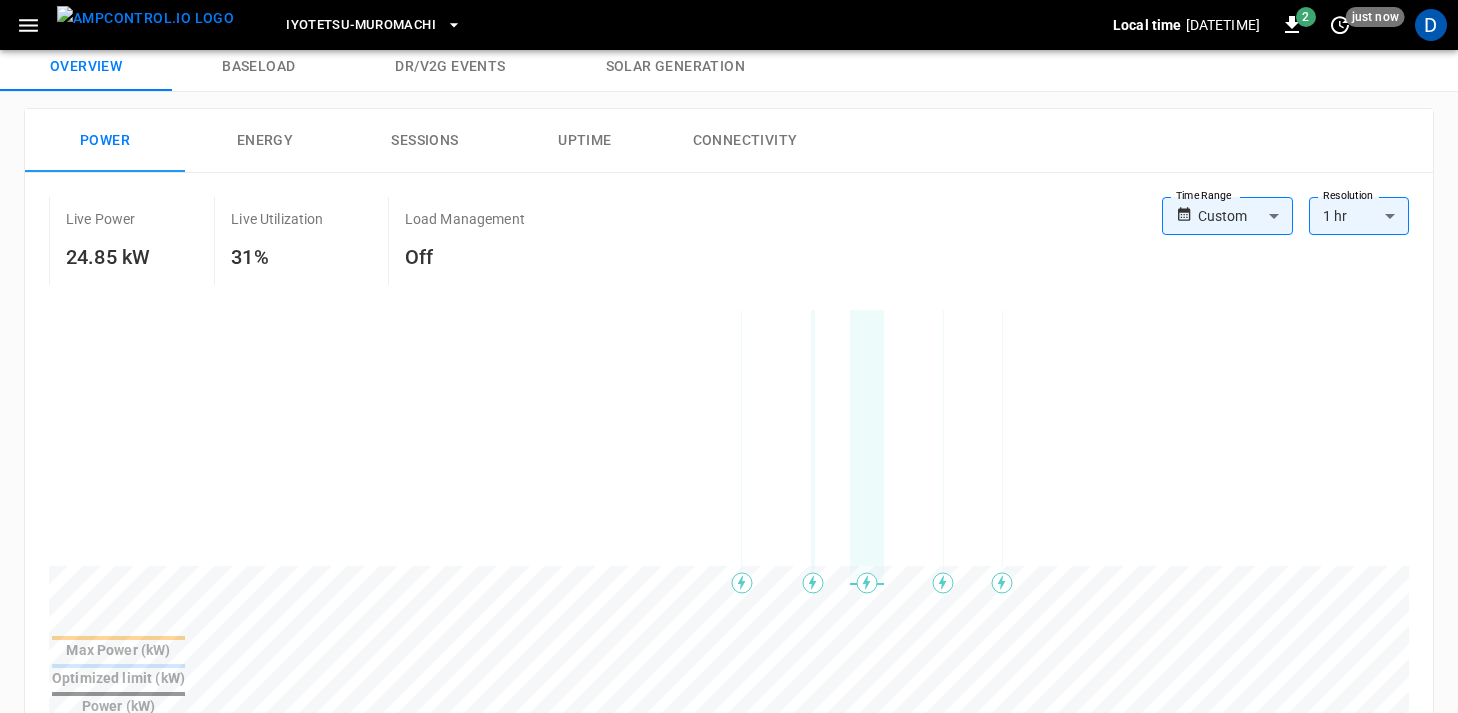 scroll, scrollTop: 0, scrollLeft: 0, axis: both 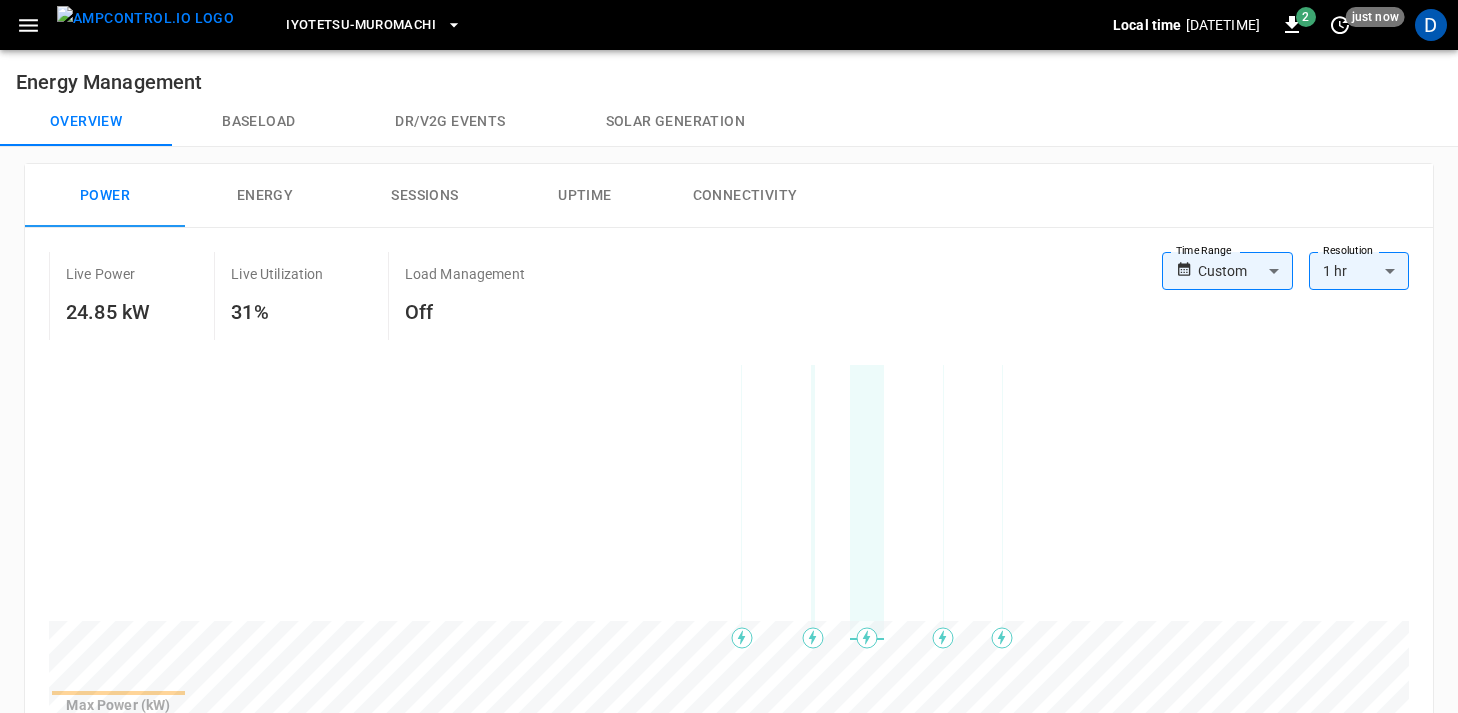 click at bounding box center [28, 25] 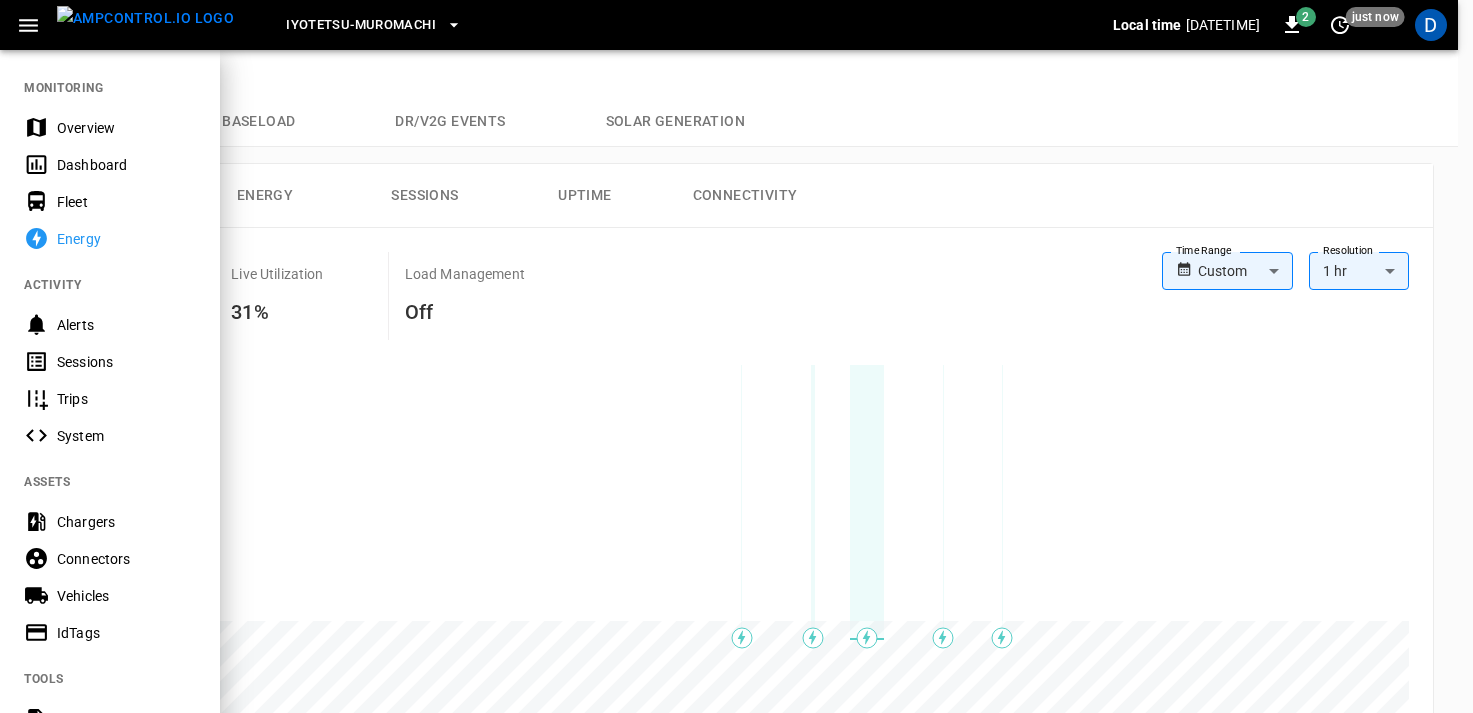 click on "Overview" at bounding box center (126, 128) 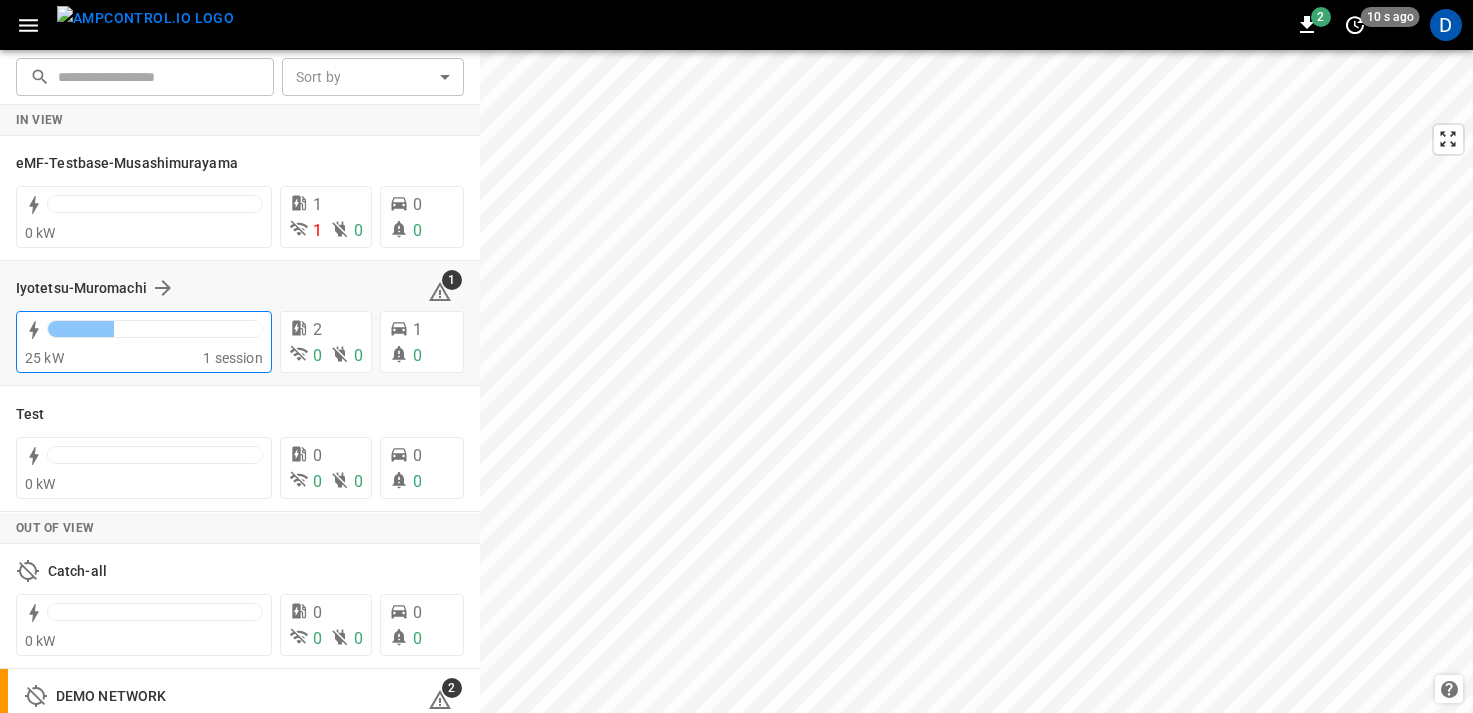 click on "25 kW" at bounding box center (114, 358) 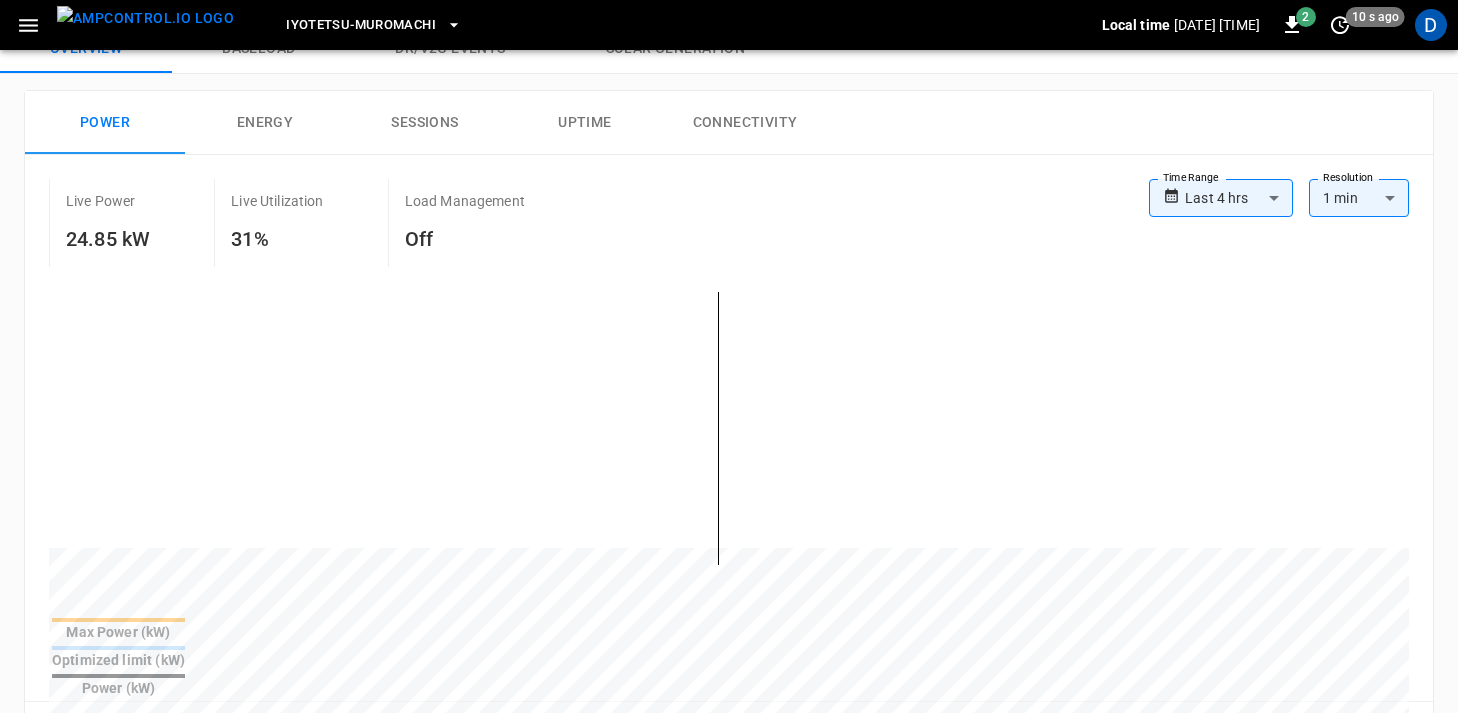scroll, scrollTop: 74, scrollLeft: 0, axis: vertical 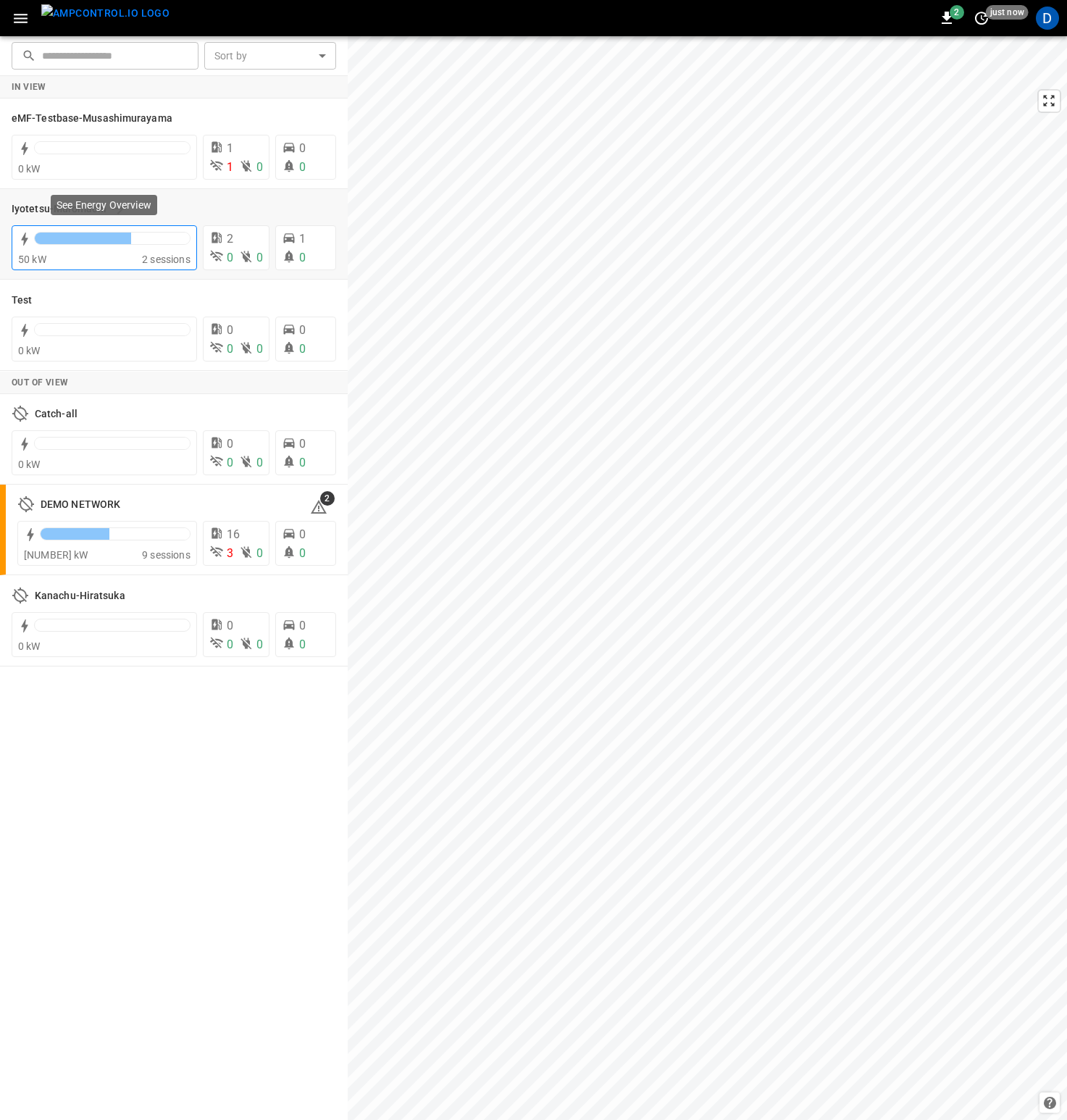 click on "50 kW" at bounding box center (80, 259) 